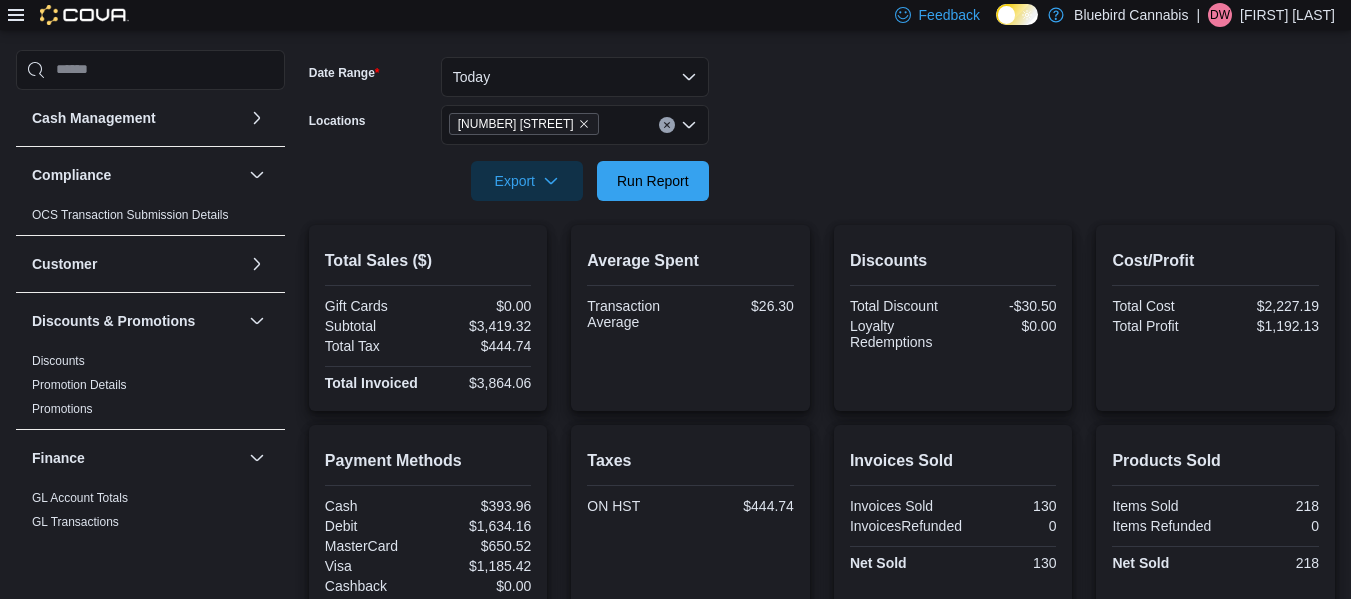 scroll, scrollTop: 276, scrollLeft: 0, axis: vertical 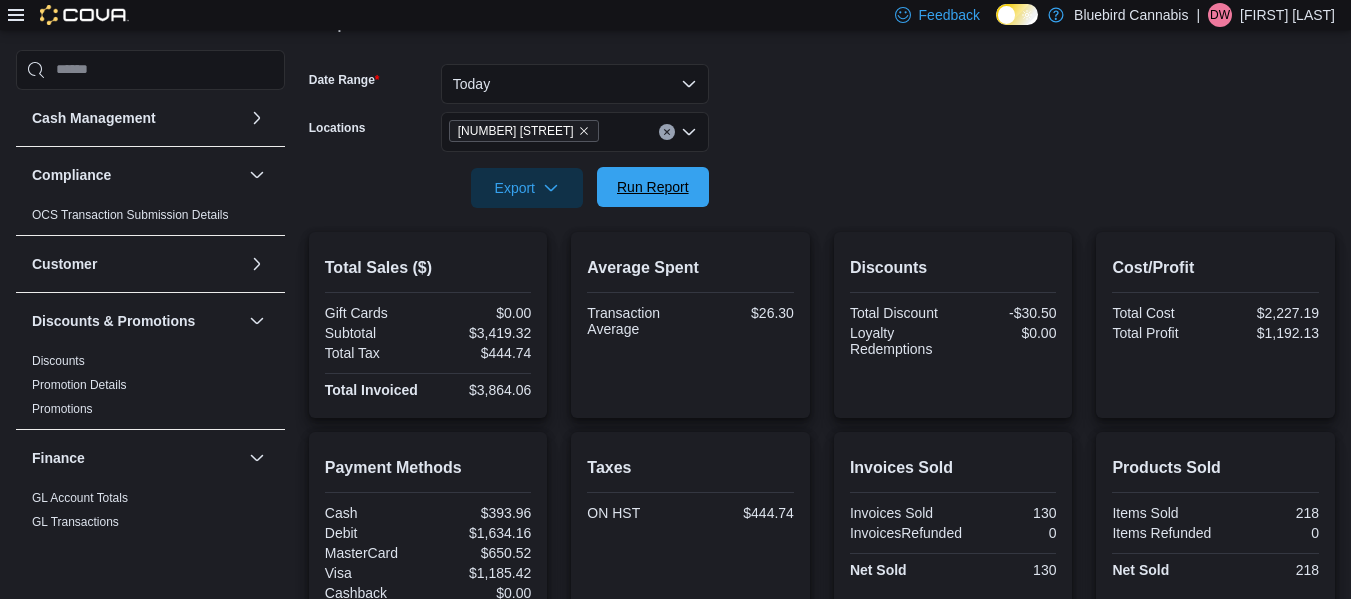 click on "Run Report" at bounding box center (653, 187) 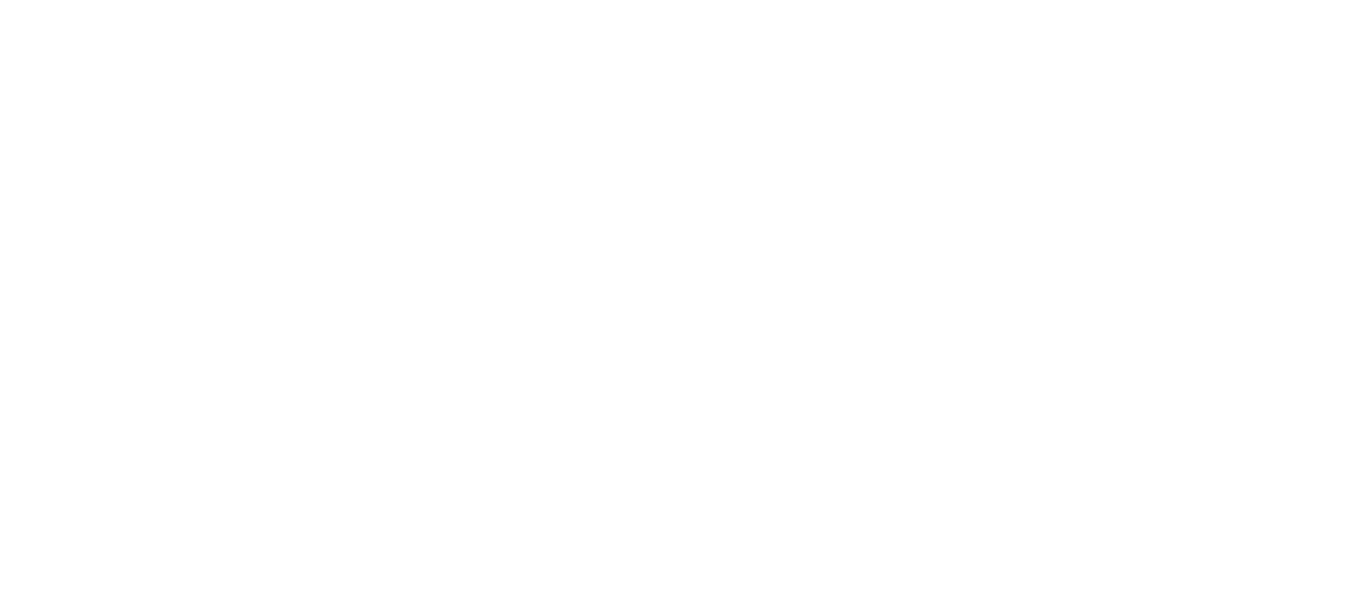 scroll, scrollTop: 0, scrollLeft: 0, axis: both 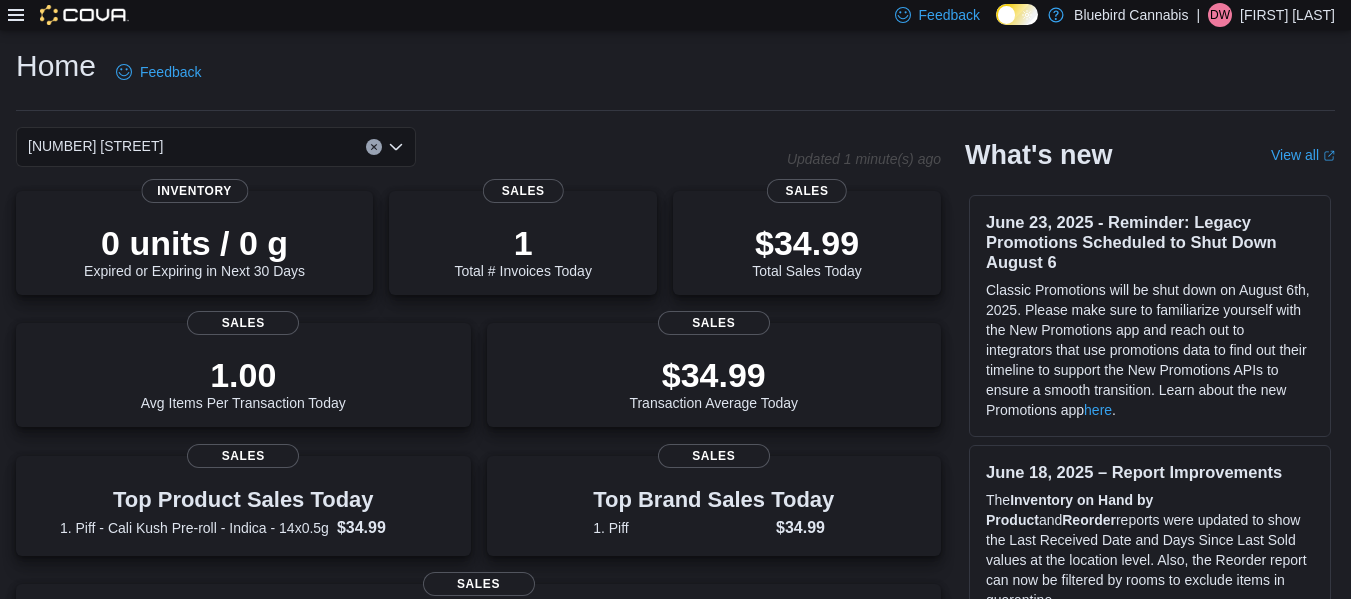 click 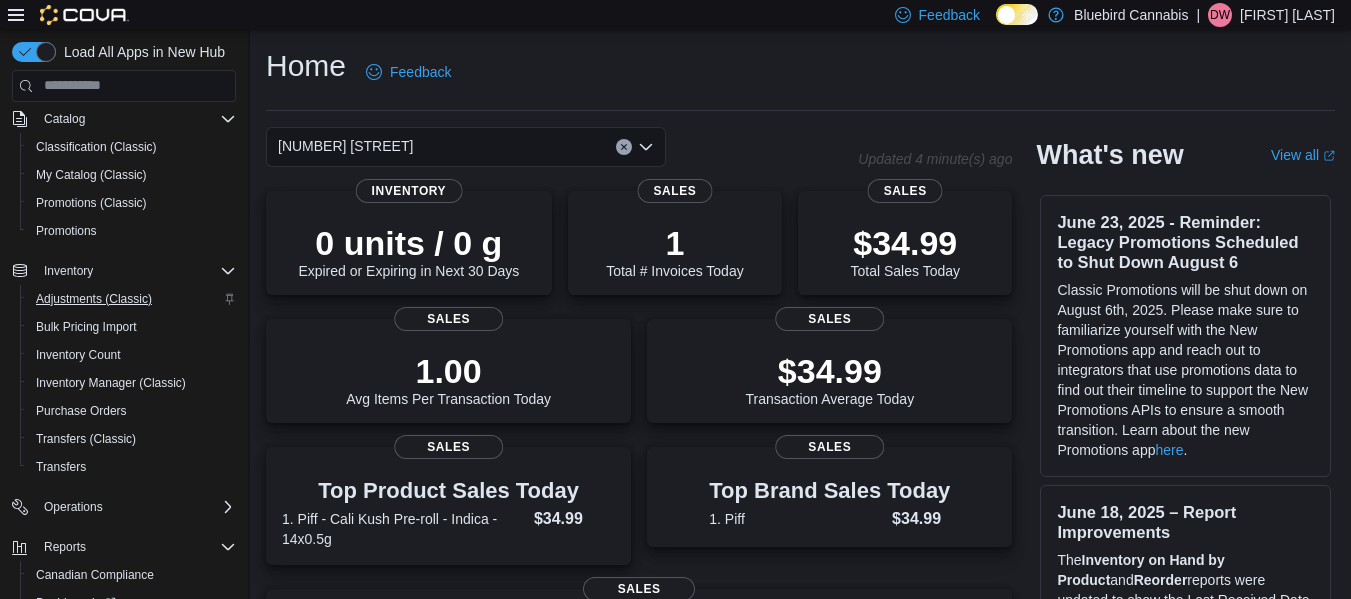 scroll, scrollTop: 287, scrollLeft: 0, axis: vertical 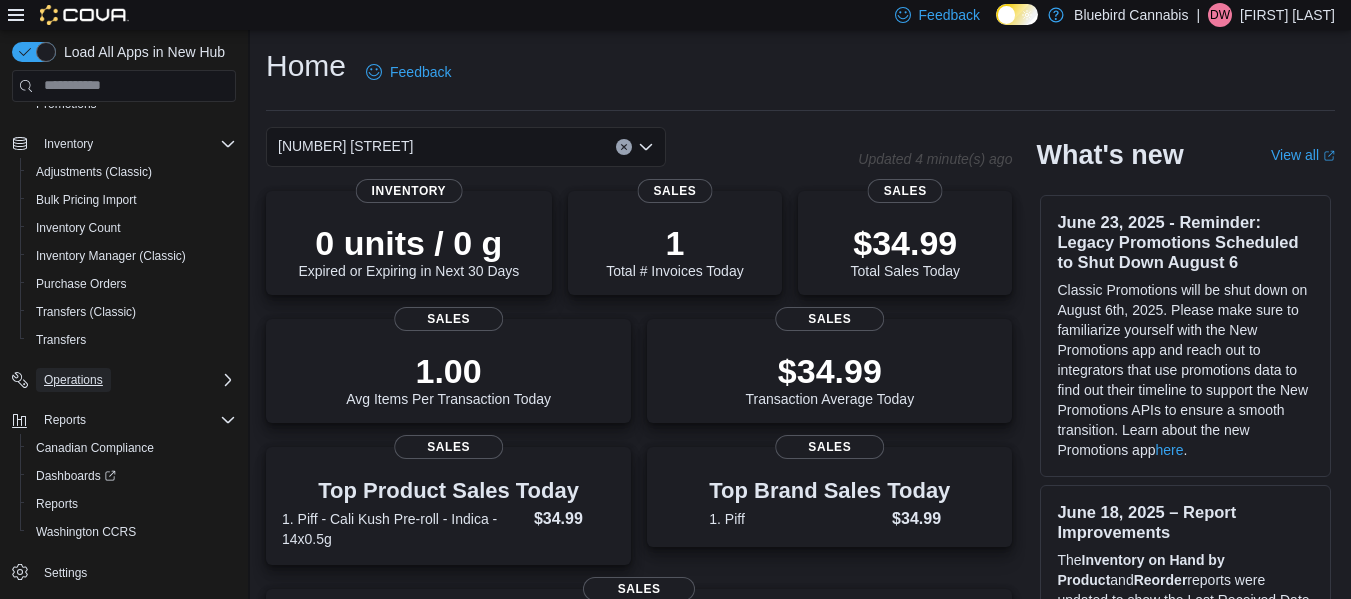 click on "Operations" at bounding box center (73, 380) 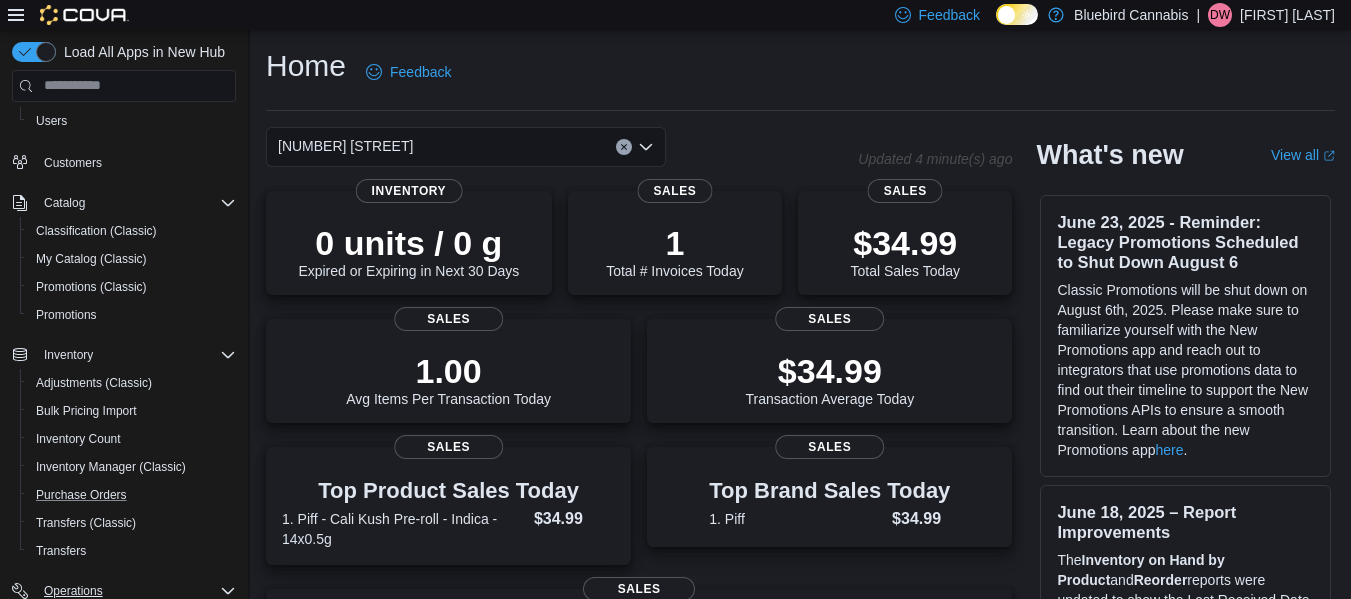 scroll, scrollTop: 76, scrollLeft: 0, axis: vertical 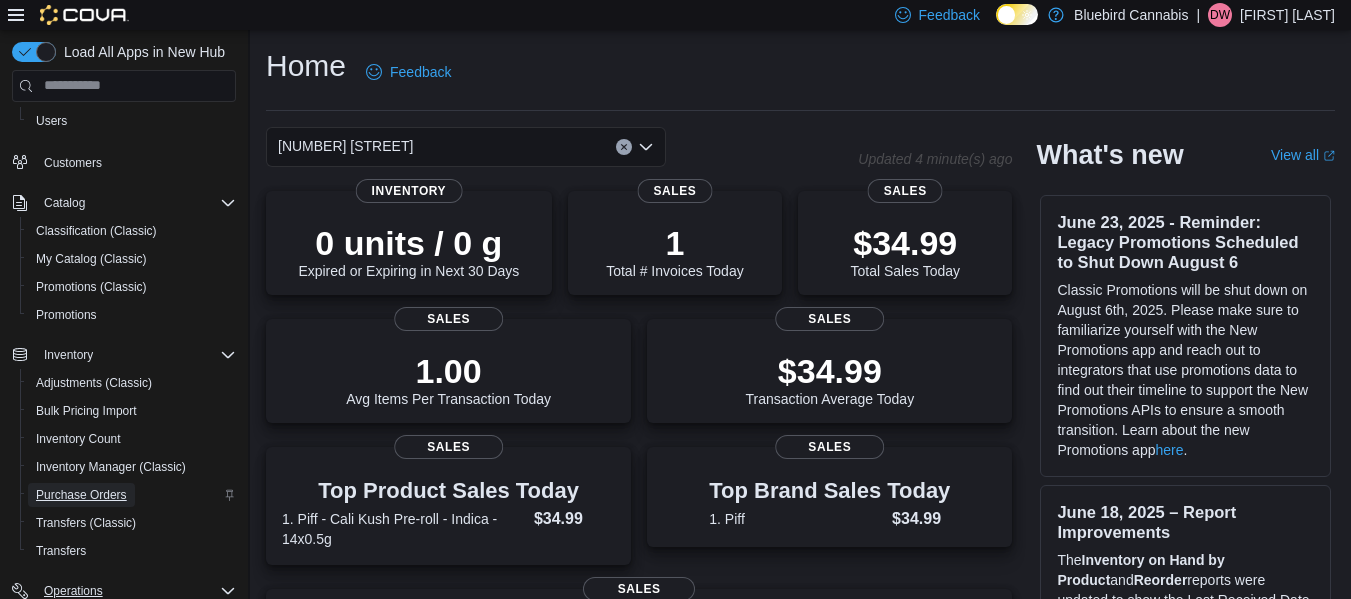 click on "Purchase Orders" at bounding box center [81, 495] 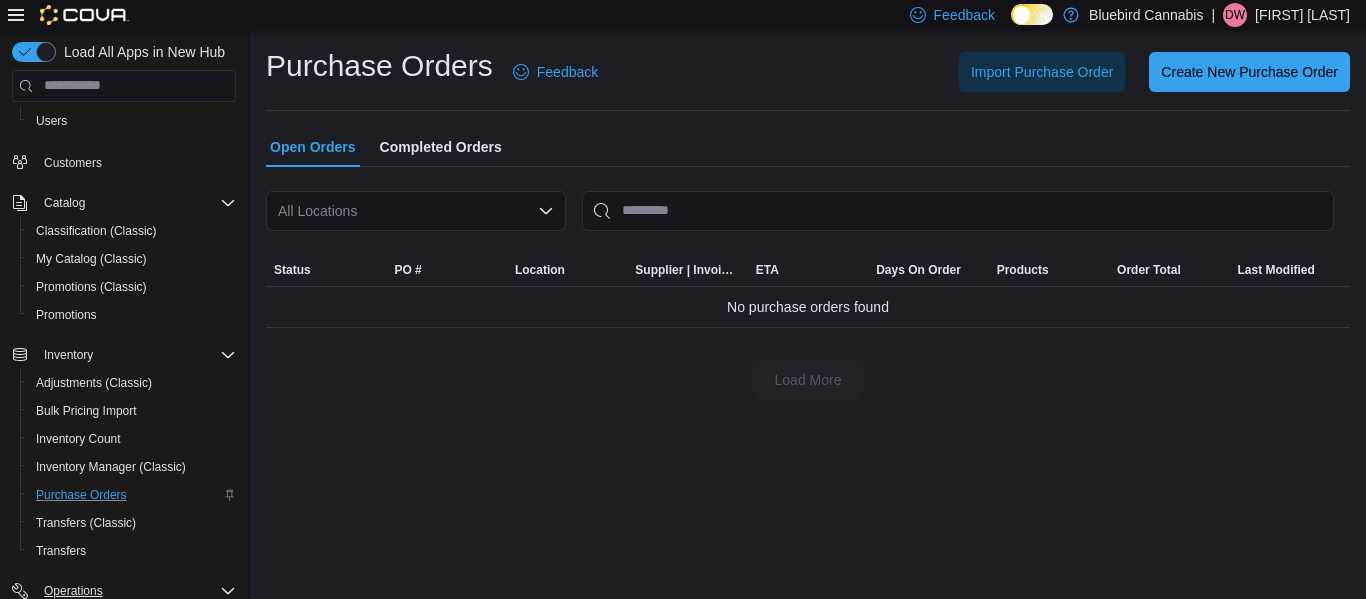 click on "Purchase Orders Feedback Import Purchase Order Create New Purchase Order" at bounding box center [808, 72] 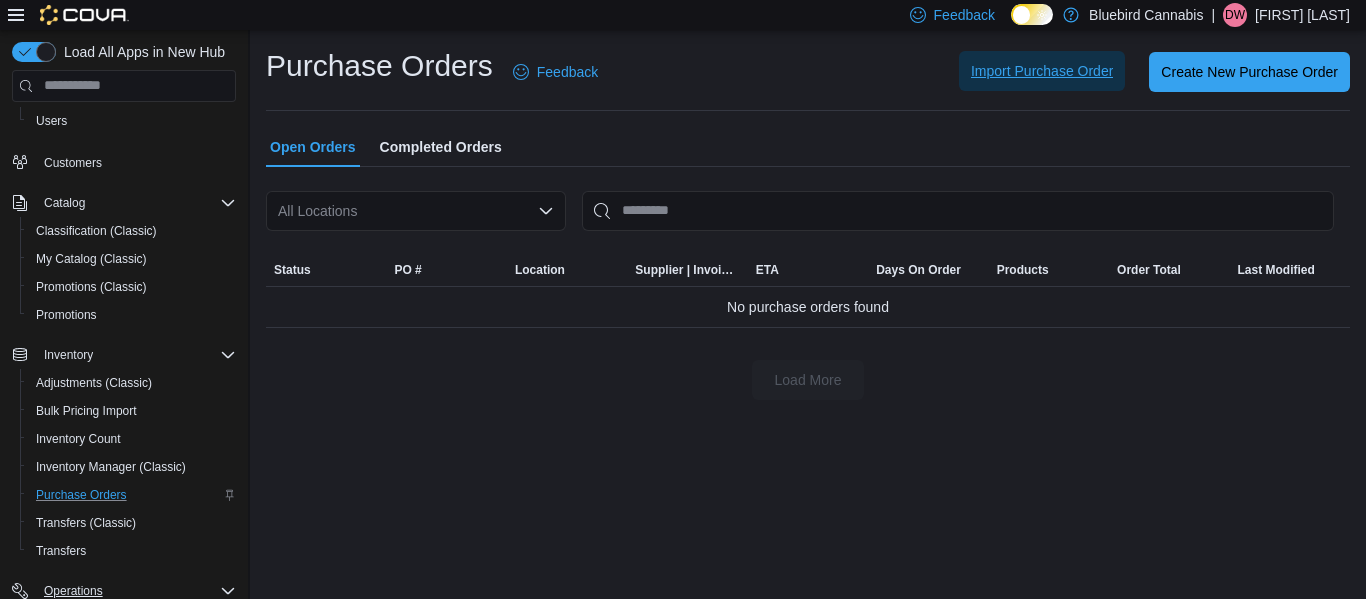 click on "Import Purchase Order" at bounding box center [1042, 71] 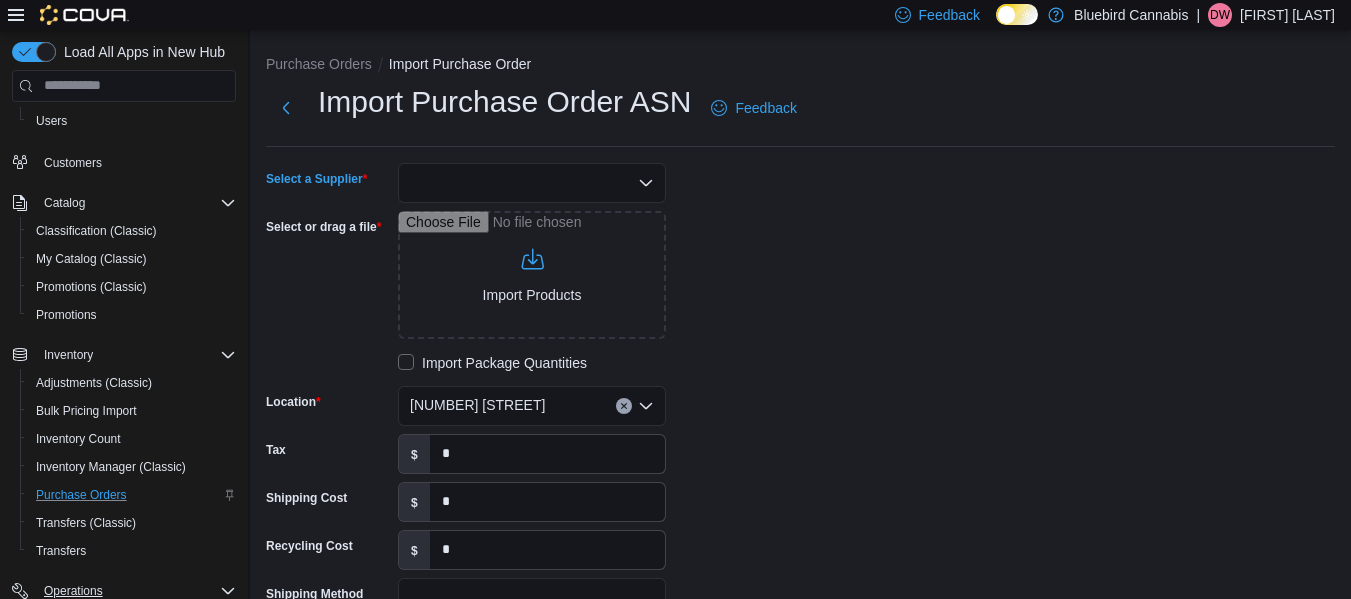 click at bounding box center [532, 183] 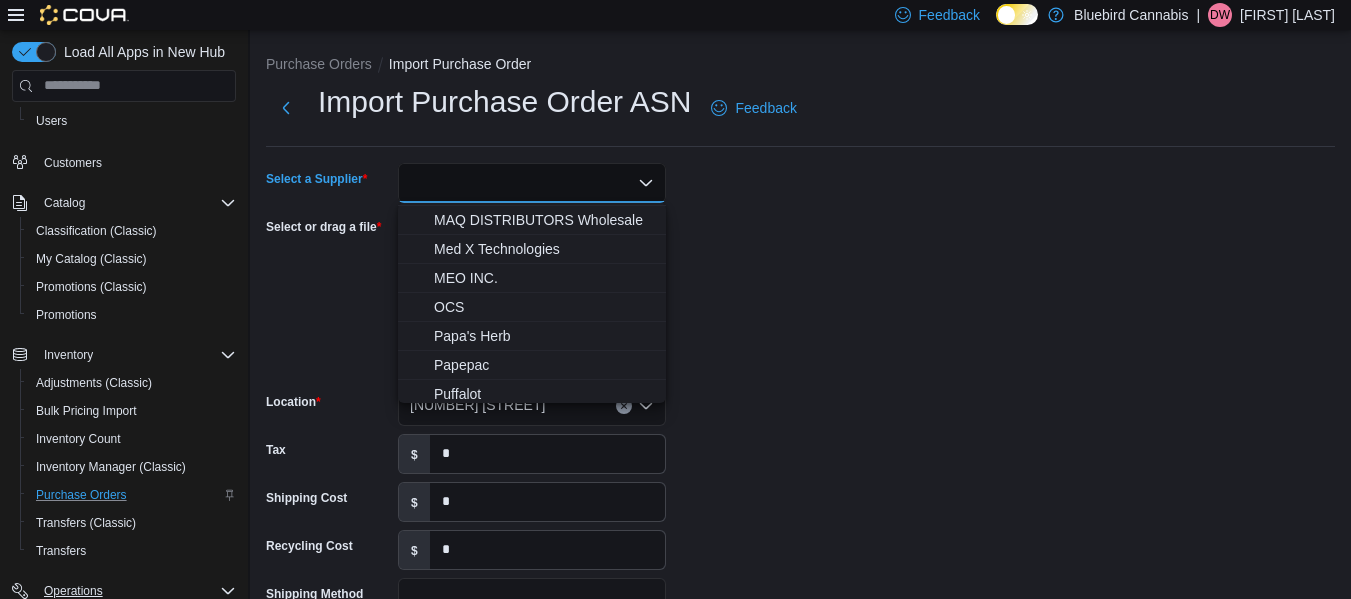 scroll, scrollTop: 257, scrollLeft: 0, axis: vertical 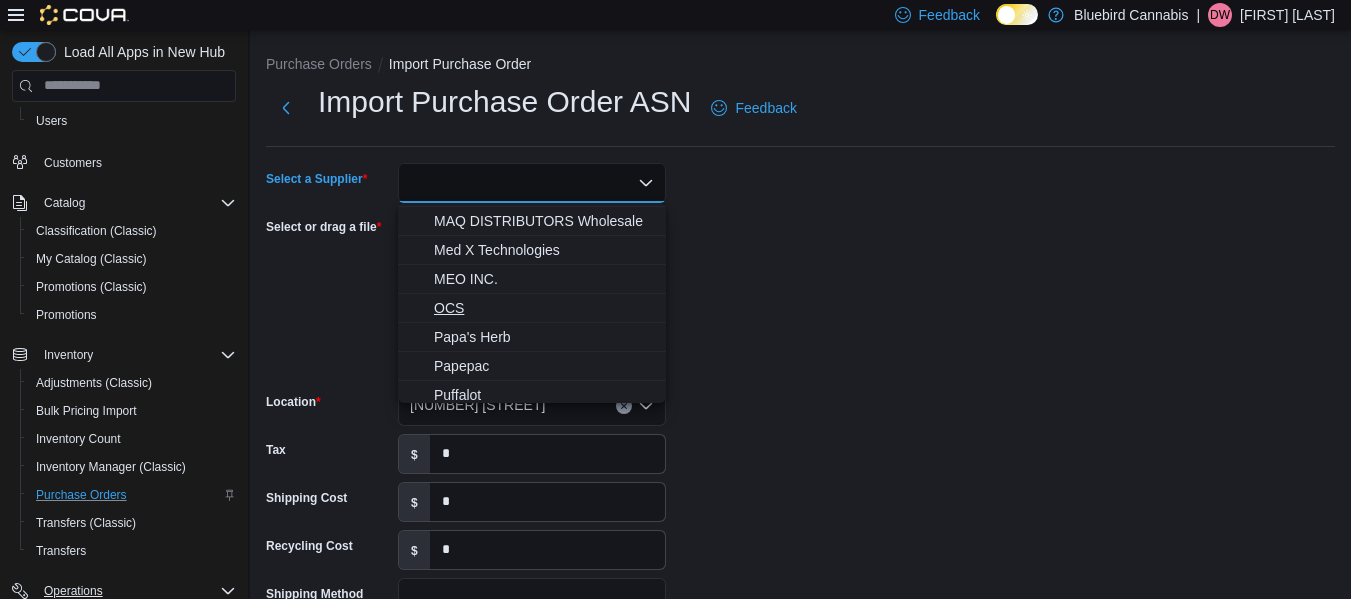 click on "OCS" at bounding box center (544, 308) 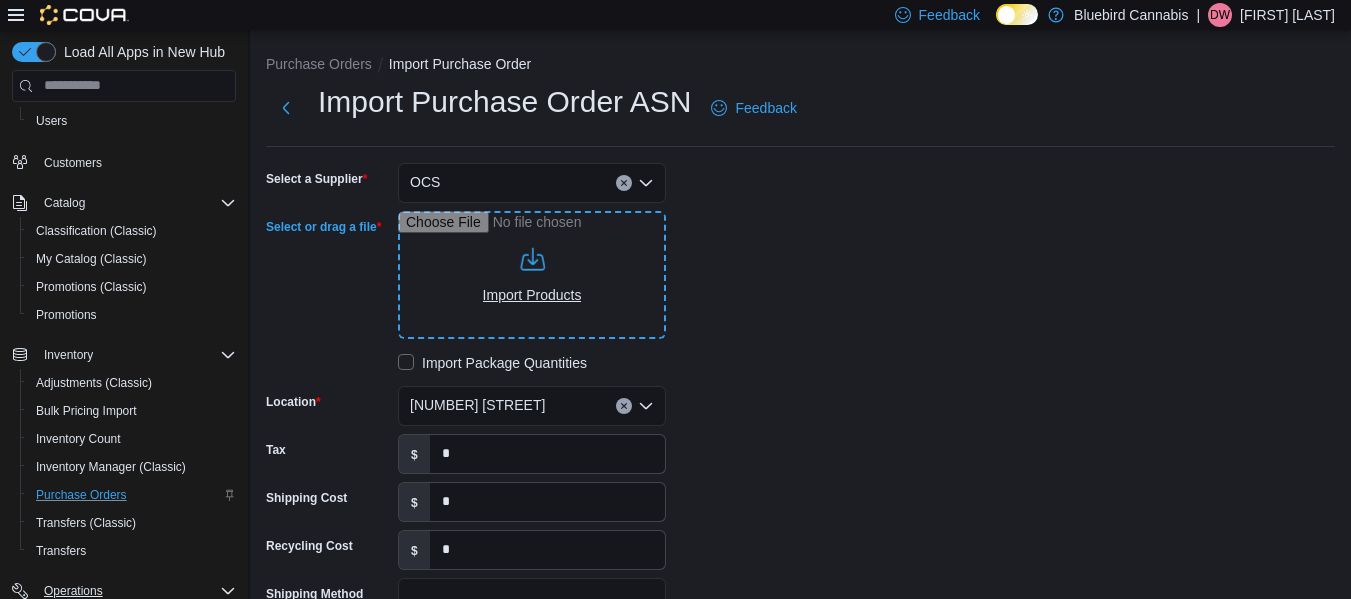 click on "Select or drag a file" at bounding box center [532, 275] 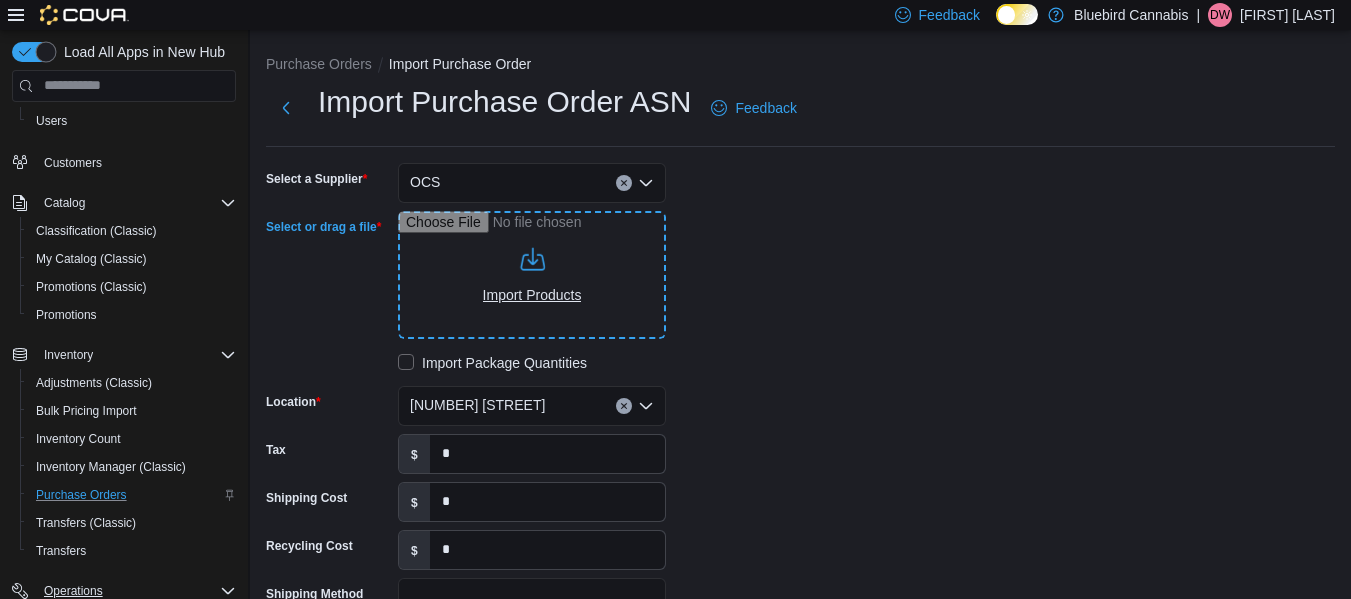 type on "**********" 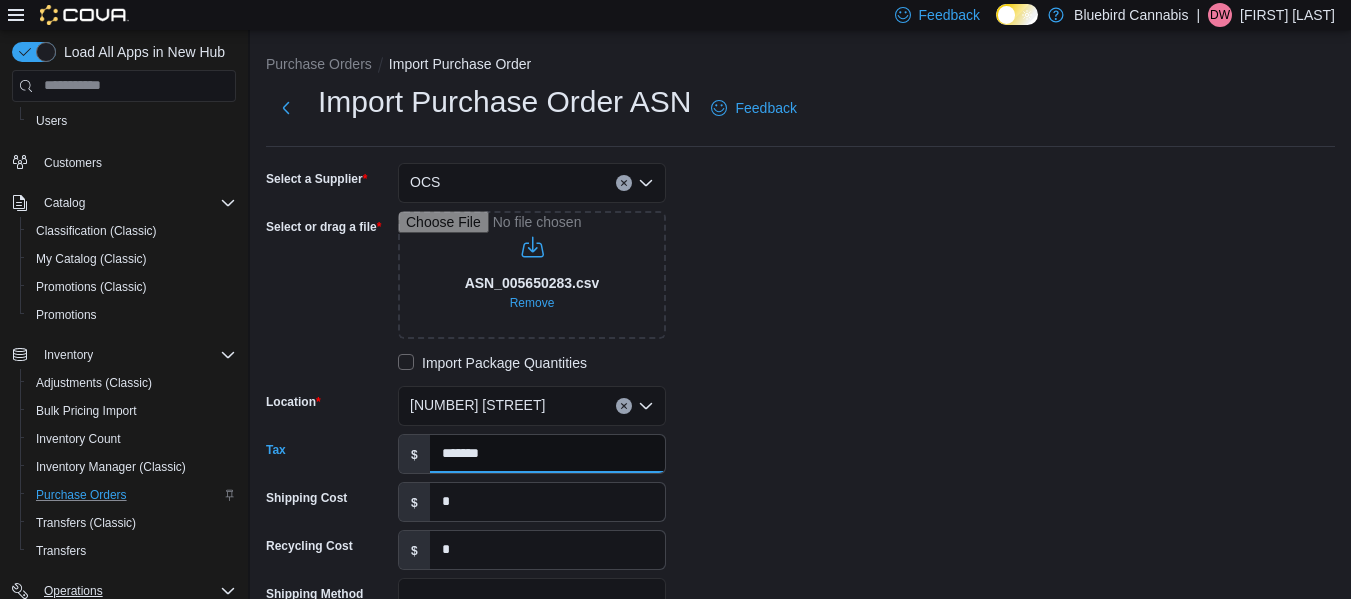 type on "*******" 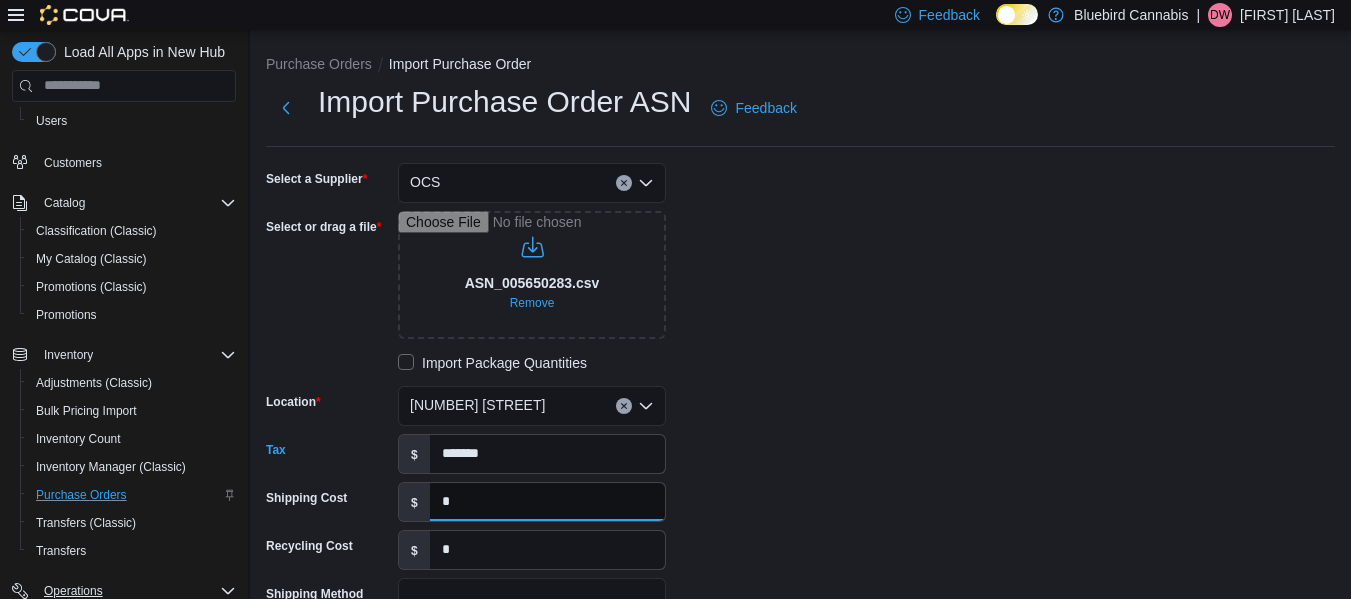 click on "*" at bounding box center (547, 502) 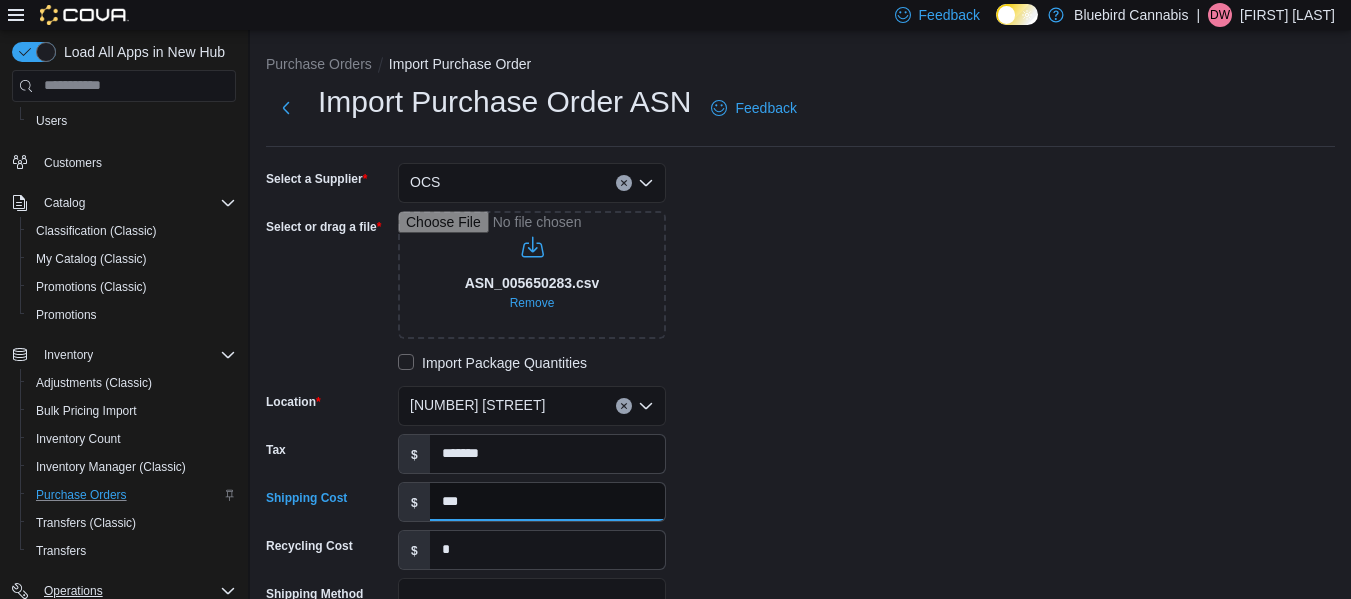 type on "***" 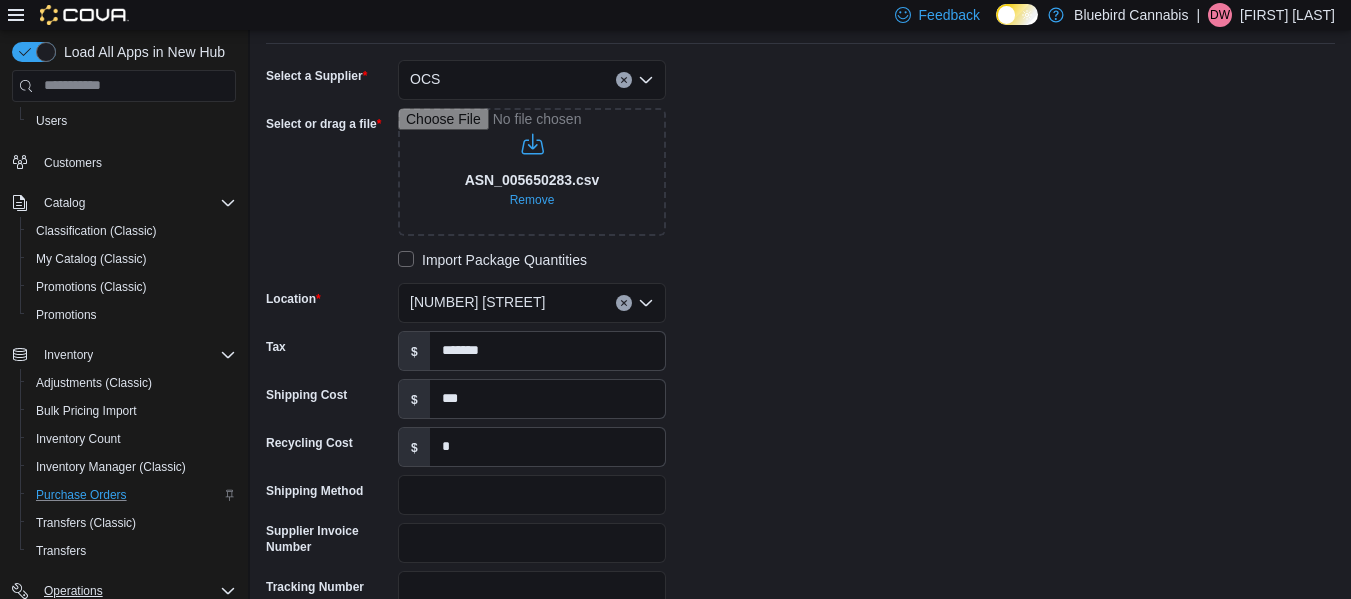 scroll, scrollTop: 107, scrollLeft: 0, axis: vertical 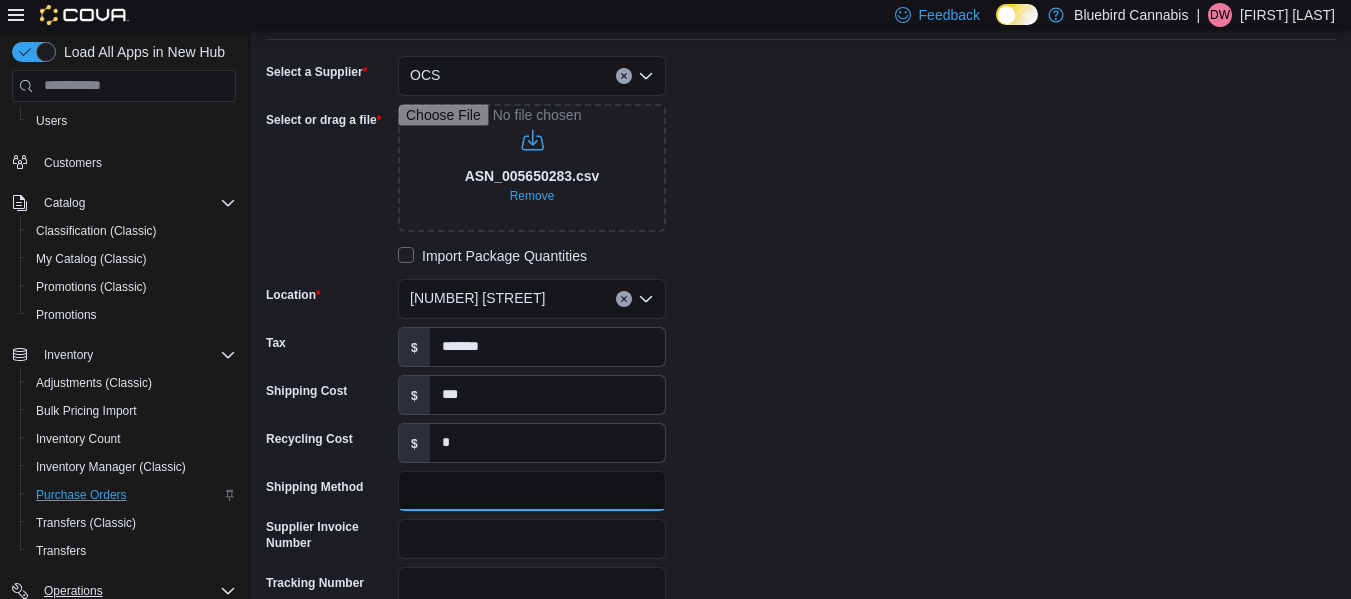click on "Shipping Method" at bounding box center (532, 491) 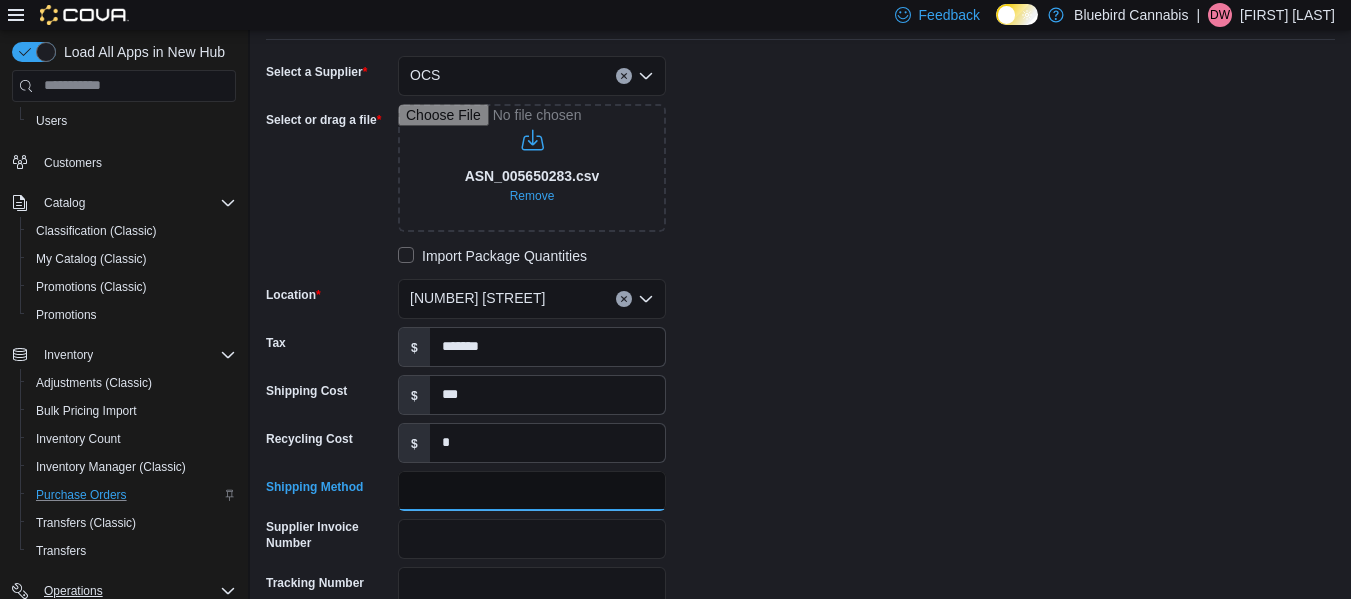 type on "****" 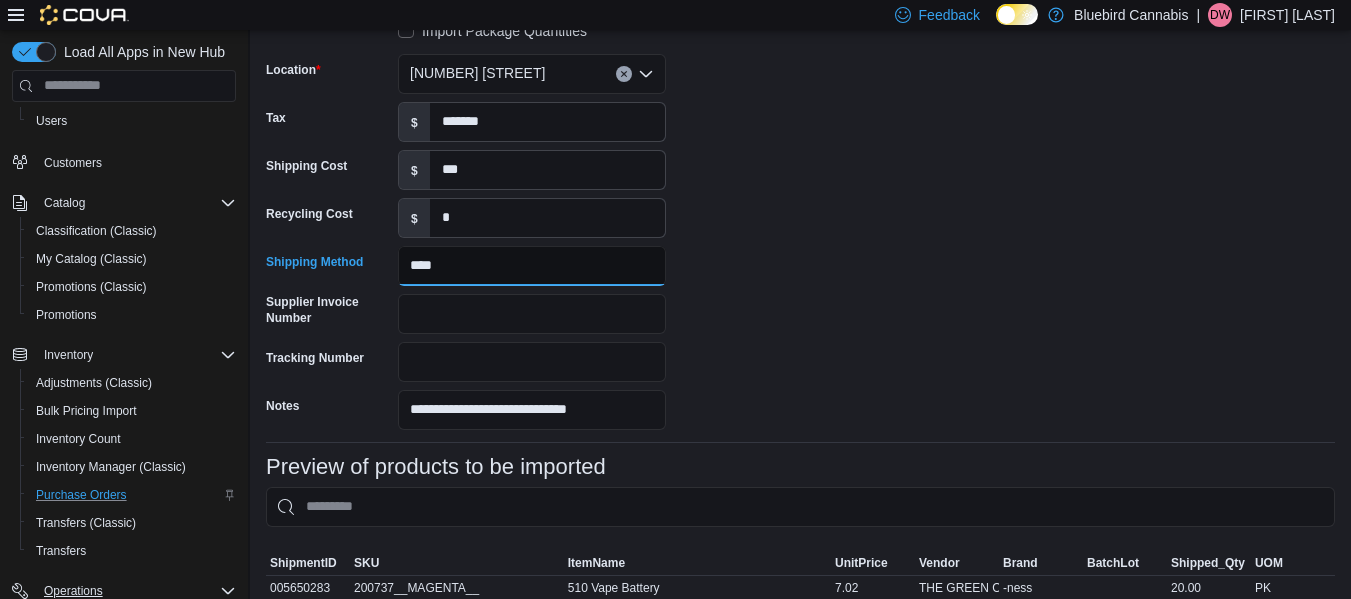 scroll, scrollTop: 335, scrollLeft: 0, axis: vertical 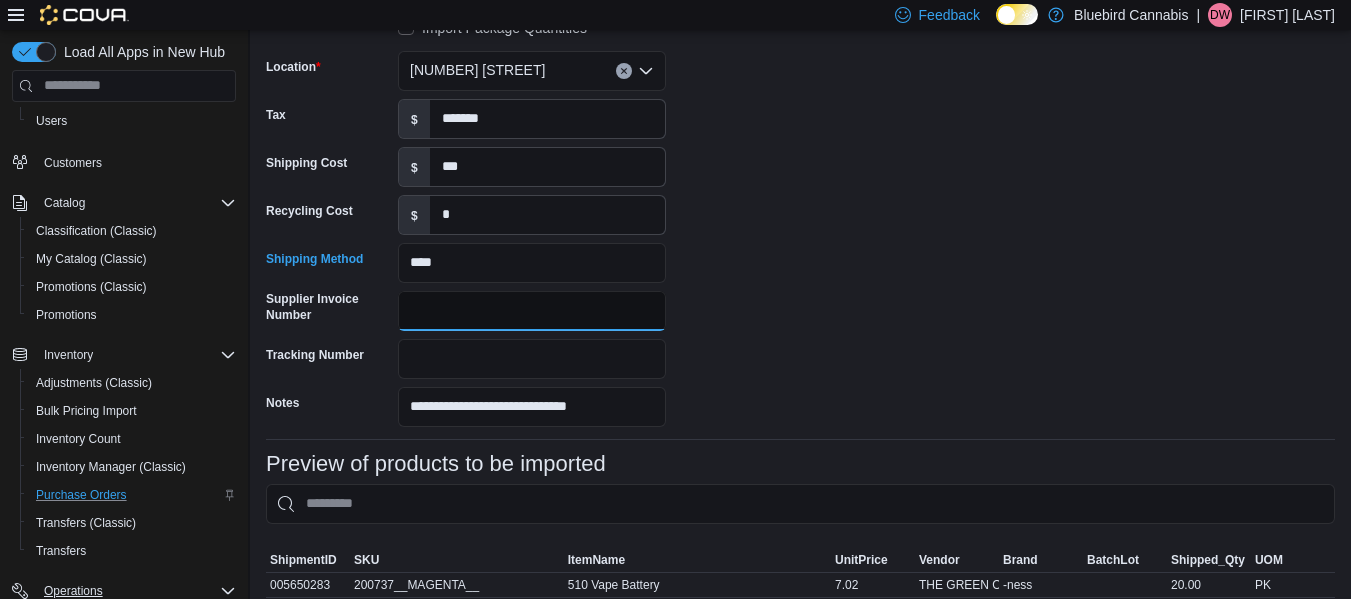 click on "Supplier Invoice Number" at bounding box center (532, 311) 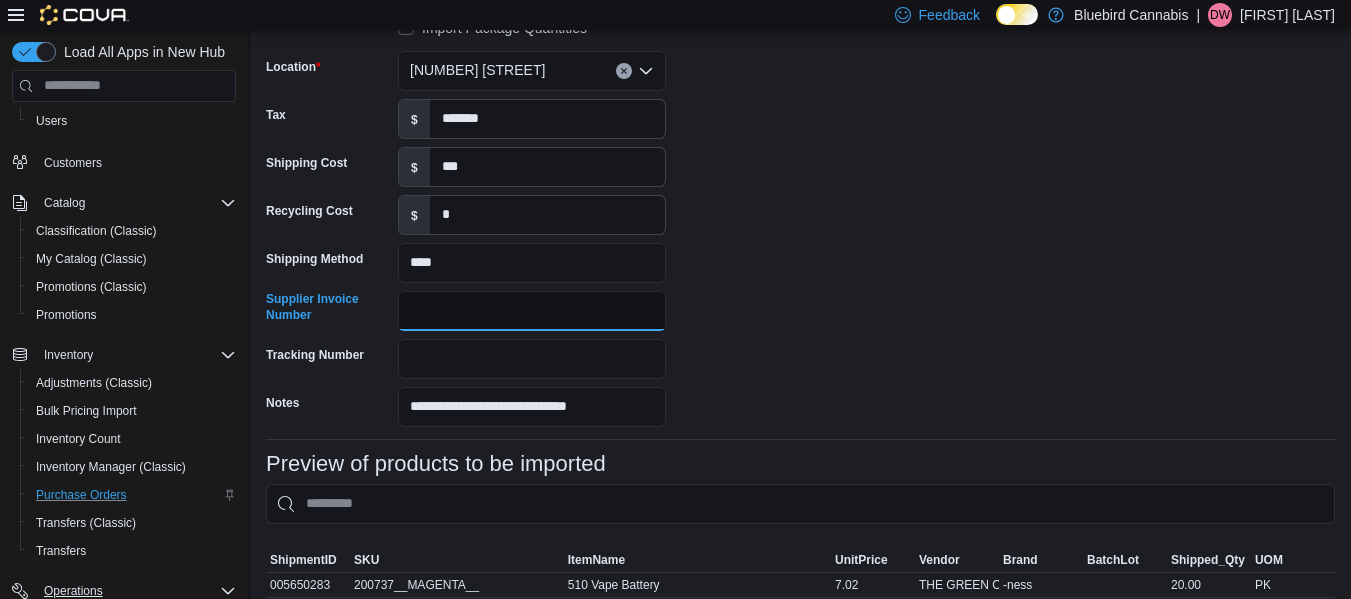 click on "Supplier Invoice Number" at bounding box center [532, 311] 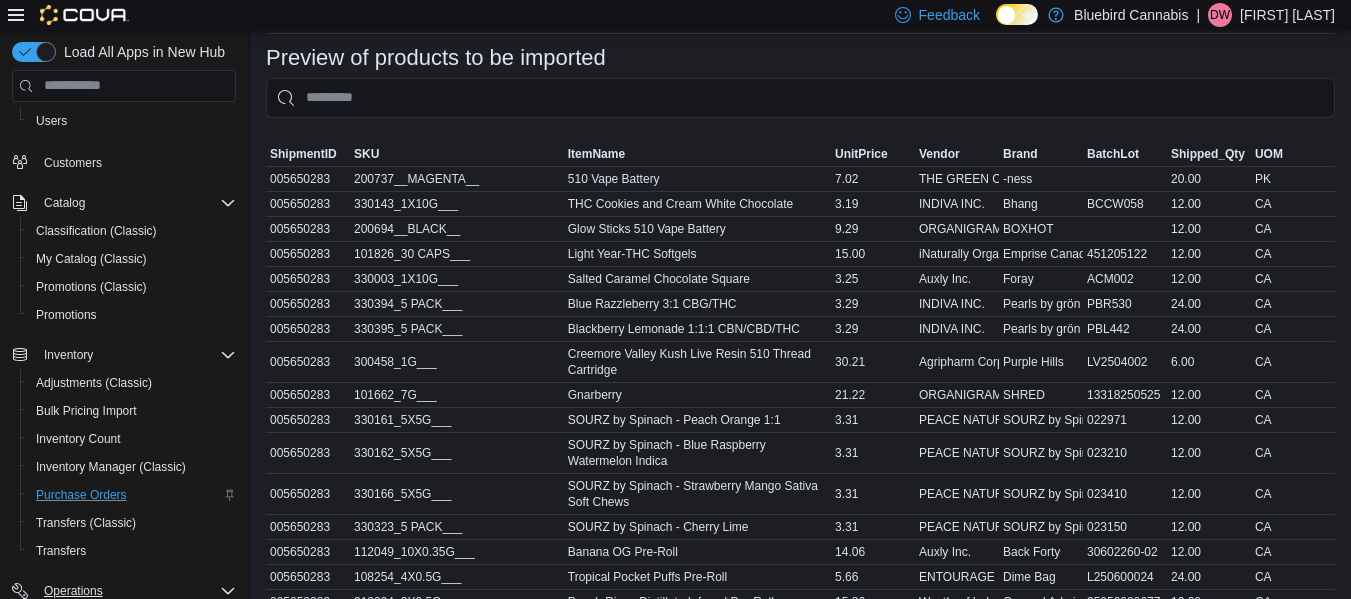 scroll, scrollTop: 1127, scrollLeft: 0, axis: vertical 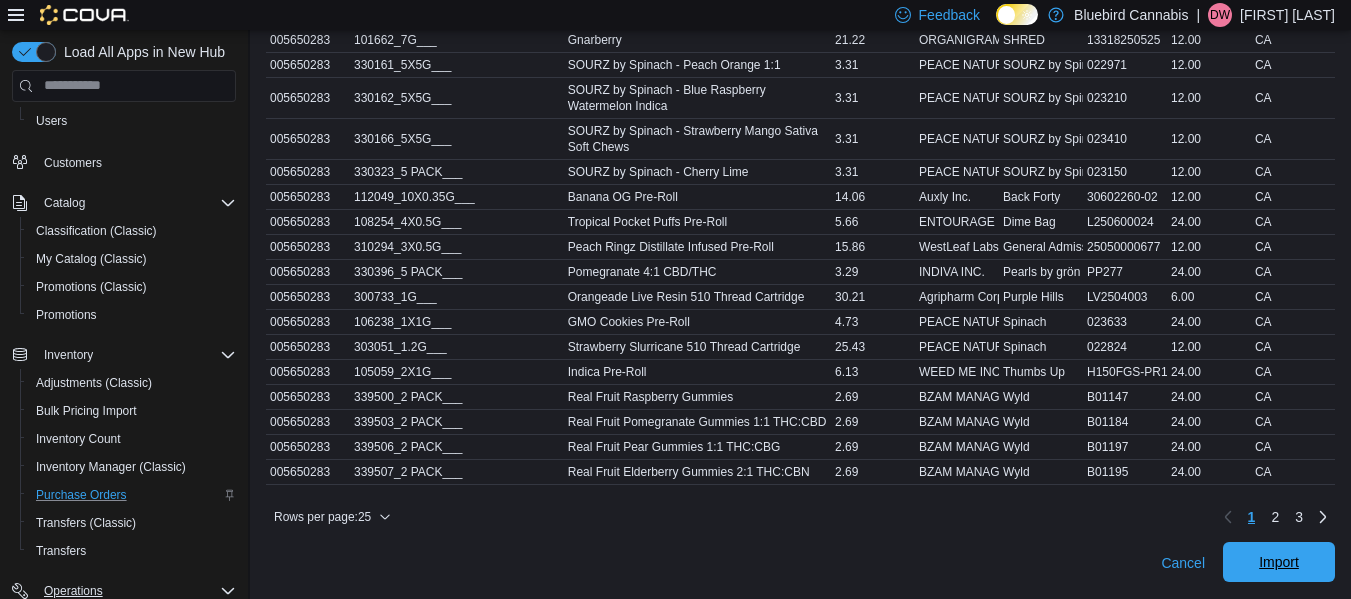 type on "**********" 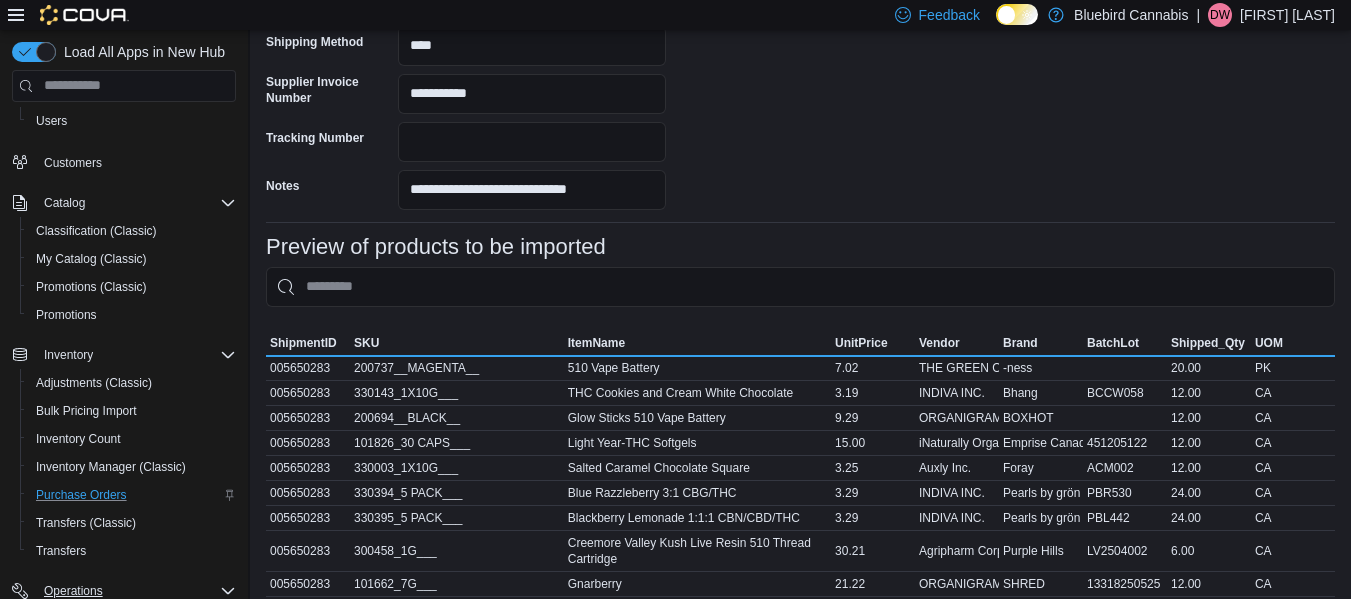 scroll, scrollTop: 551, scrollLeft: 0, axis: vertical 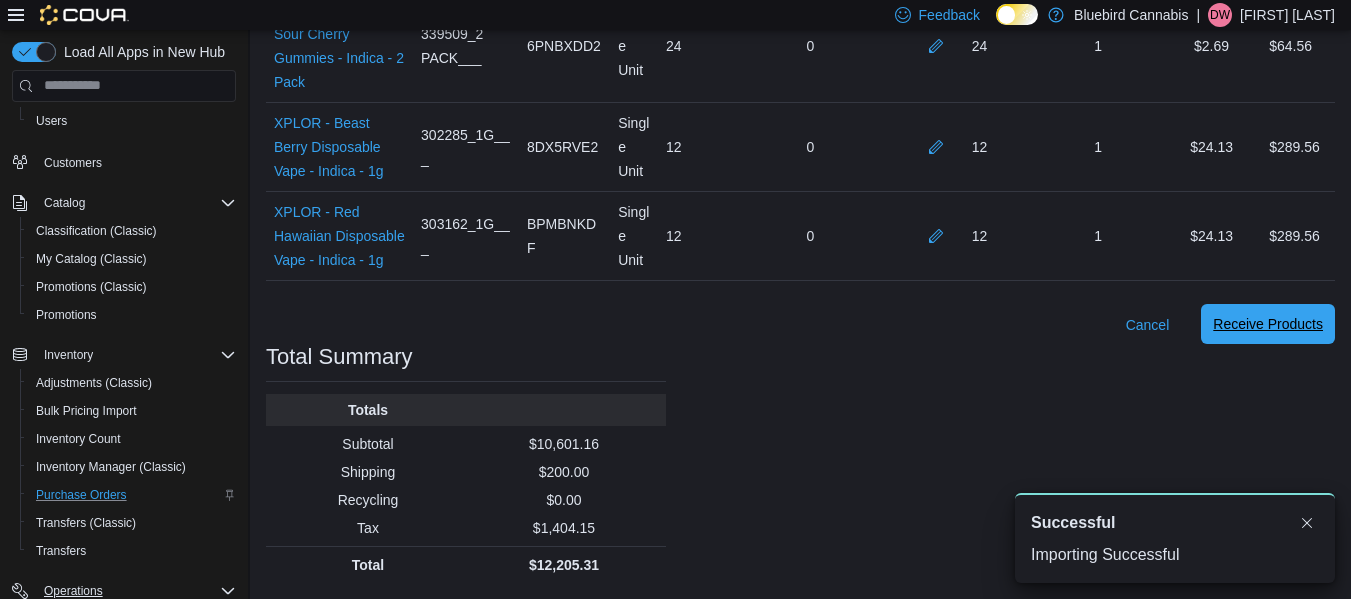 click on "Receive Products" at bounding box center [1268, 324] 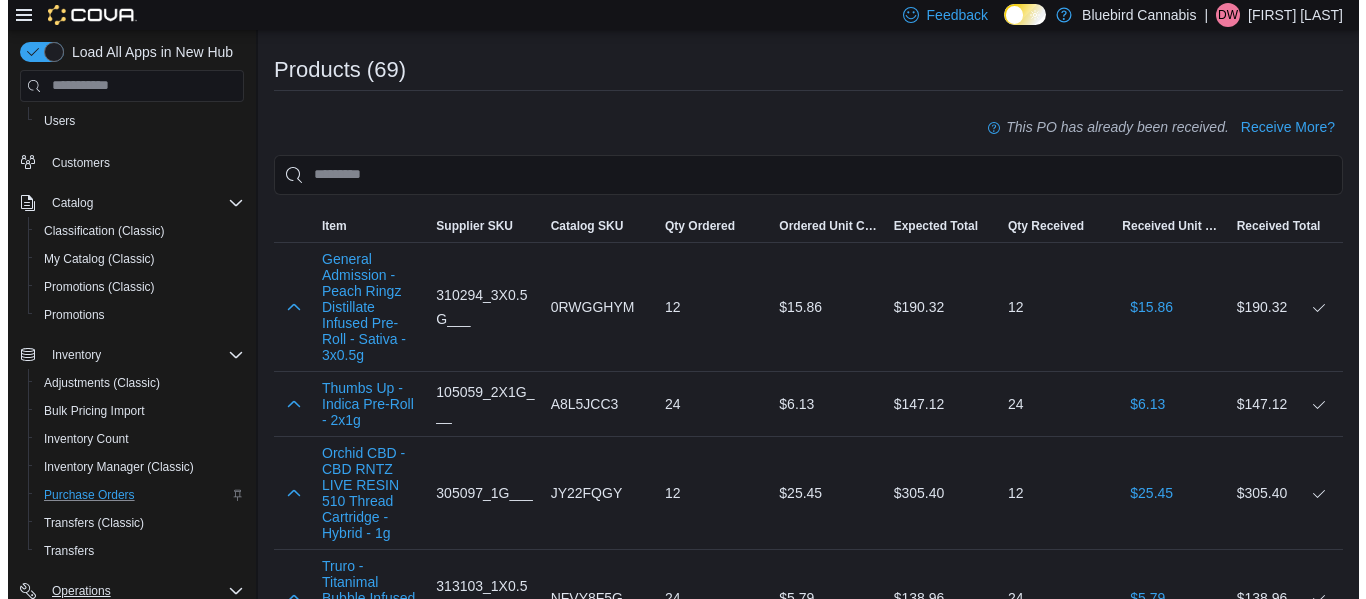 scroll, scrollTop: 0, scrollLeft: 0, axis: both 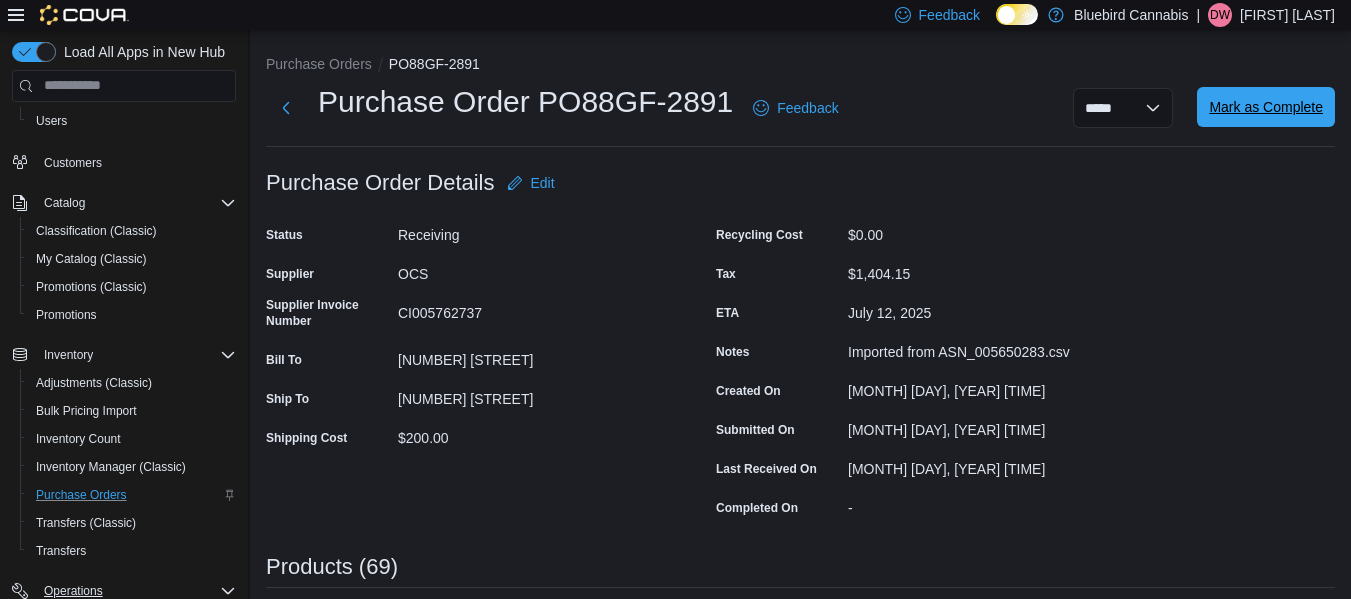 click on "Mark as Complete" at bounding box center [1266, 107] 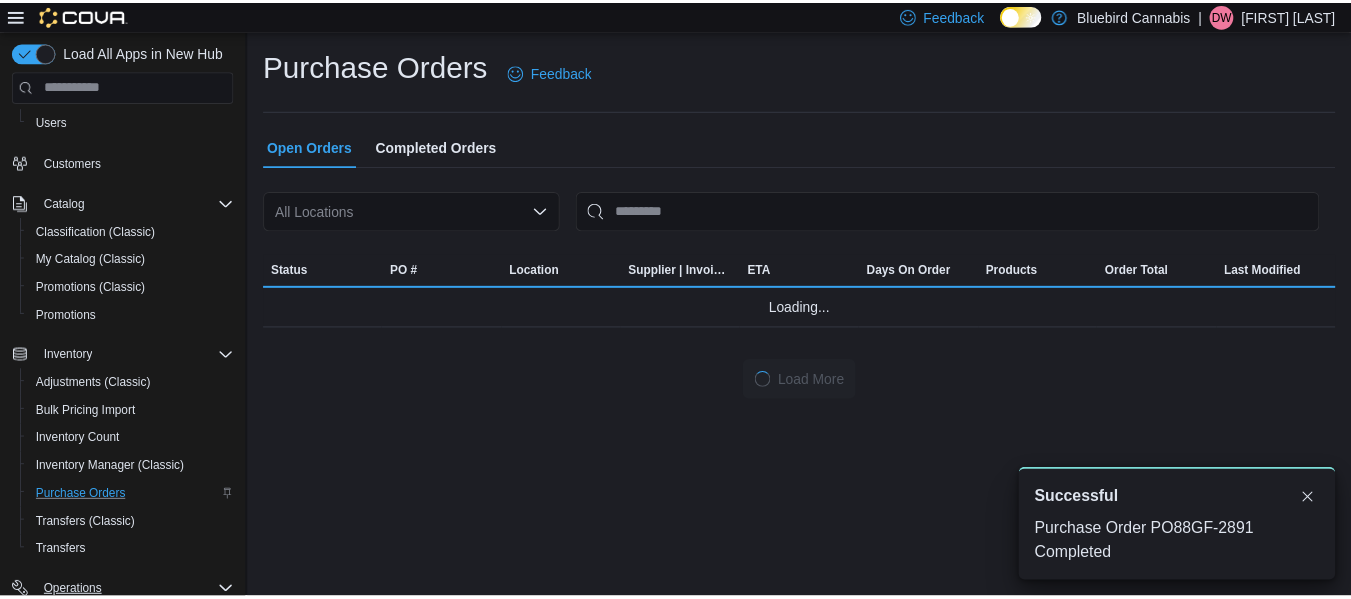 scroll, scrollTop: 0, scrollLeft: 0, axis: both 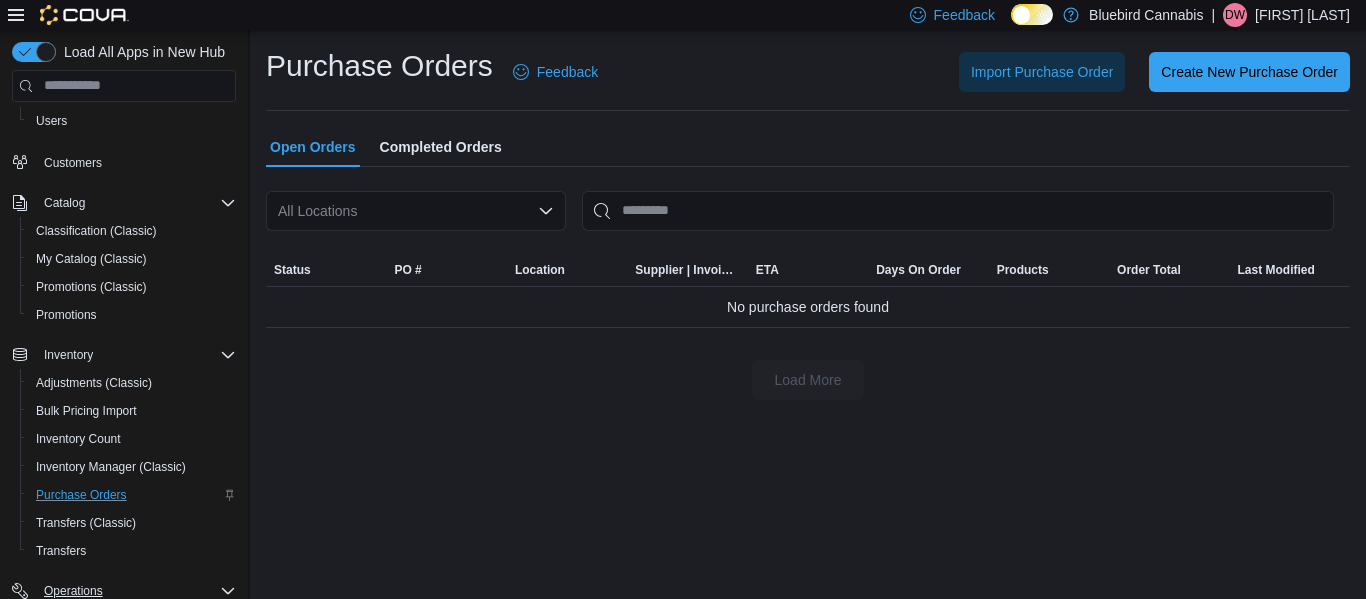 click on "Completed Orders" at bounding box center [441, 147] 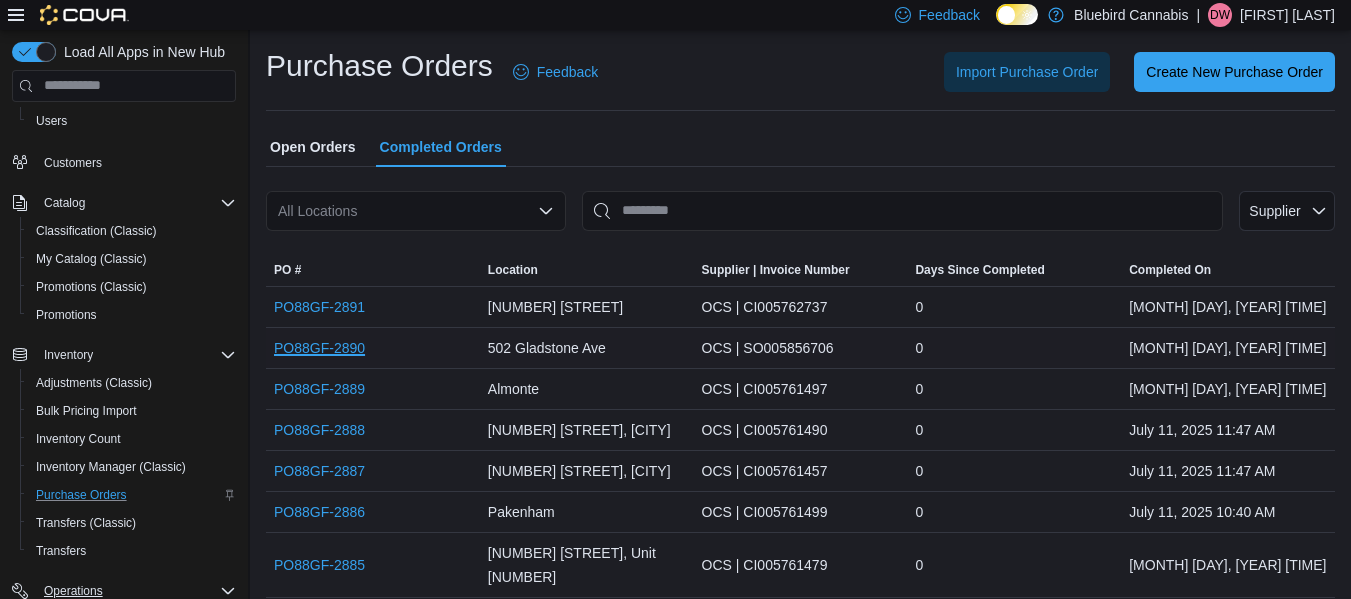 click on "PO88GF-2890" at bounding box center (319, 348) 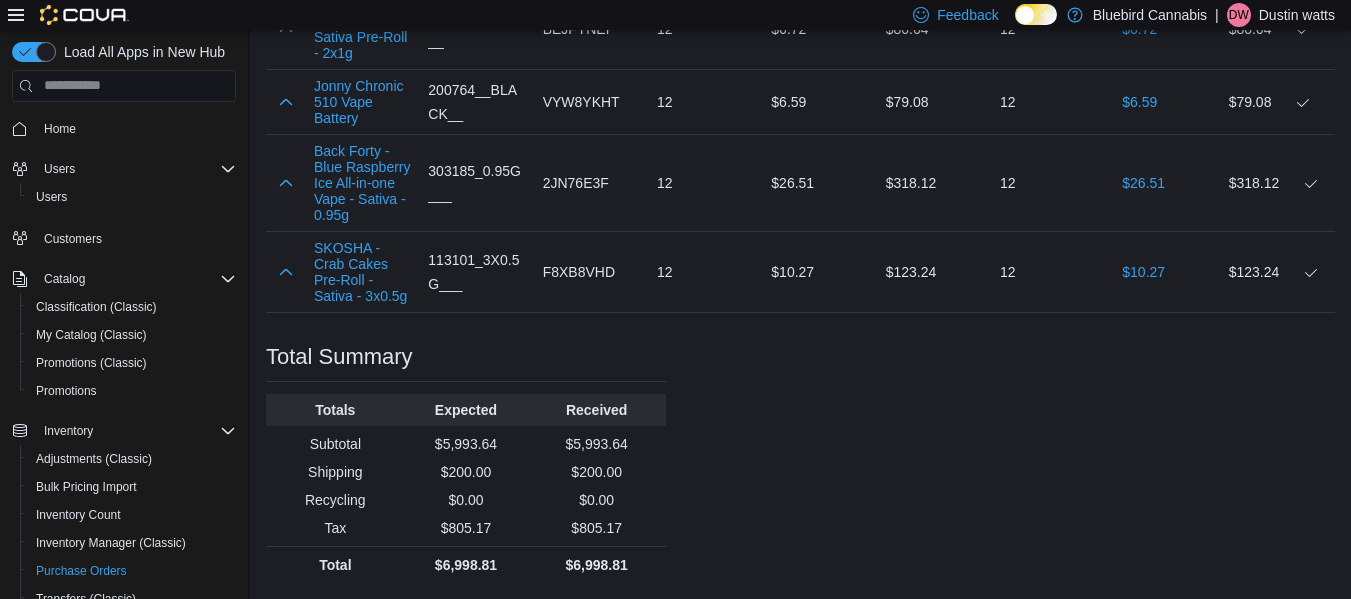scroll, scrollTop: 4634, scrollLeft: 0, axis: vertical 